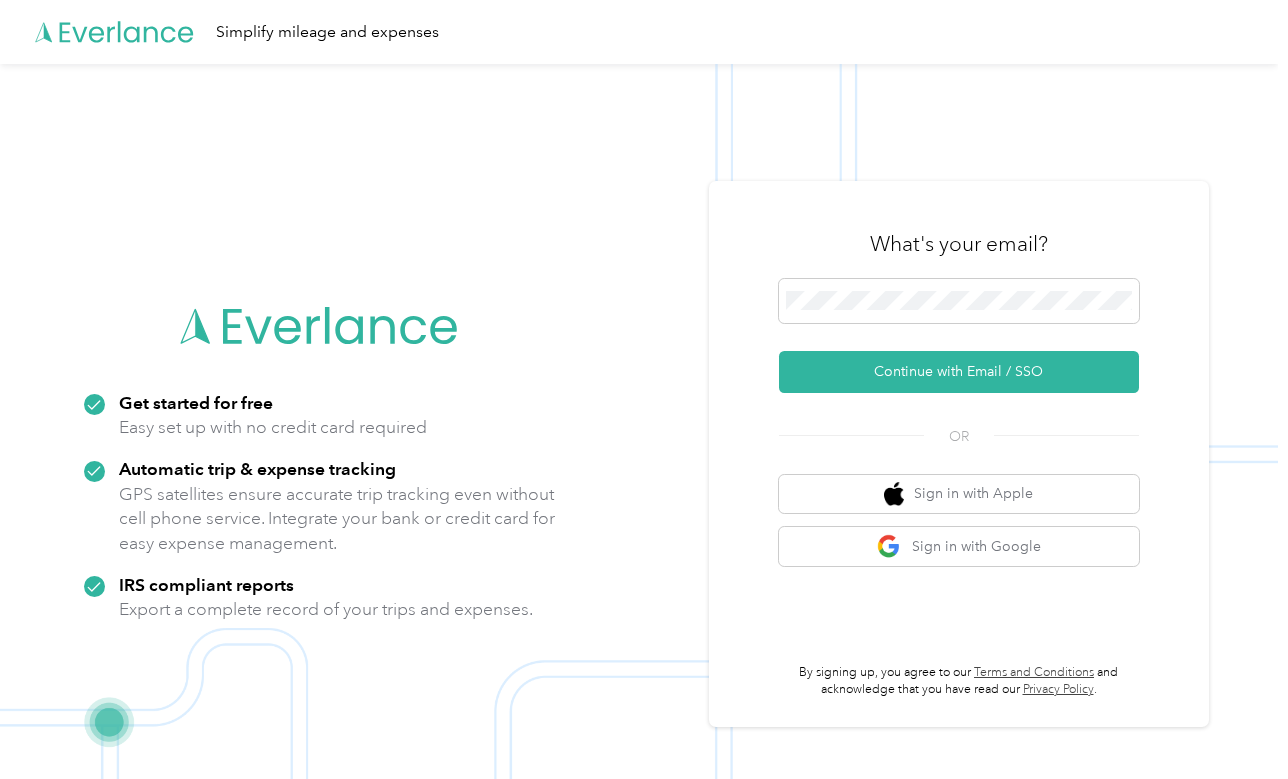 scroll, scrollTop: 0, scrollLeft: 0, axis: both 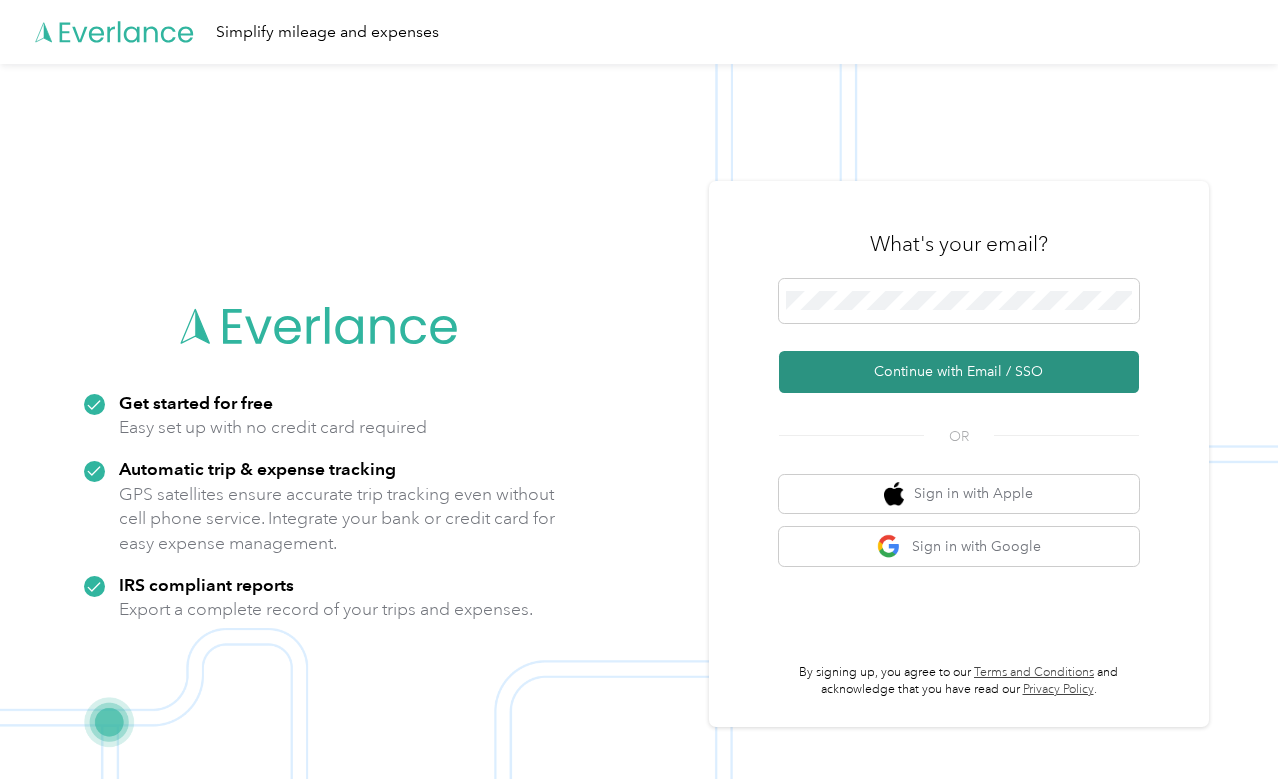 click on "Continue with Email / SSO" at bounding box center (959, 372) 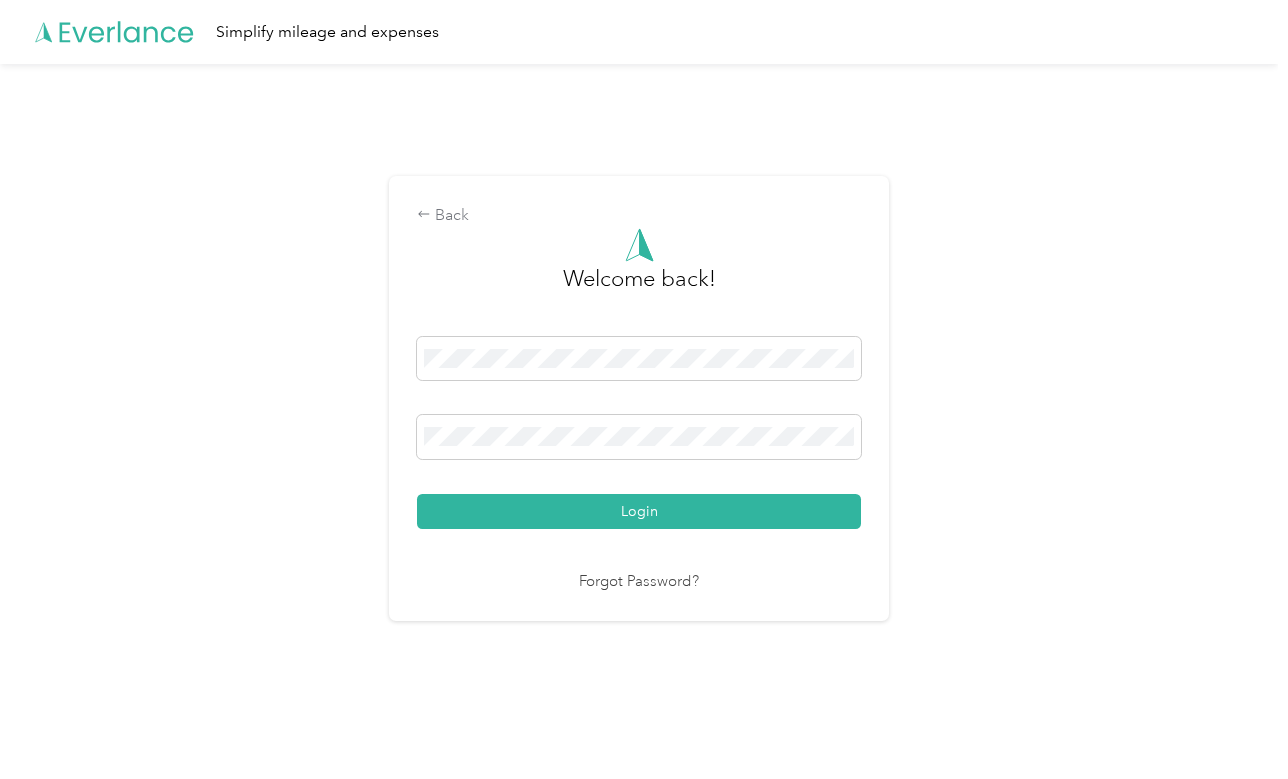 drag, startPoint x: 605, startPoint y: 507, endPoint x: 614, endPoint y: 518, distance: 14.21267 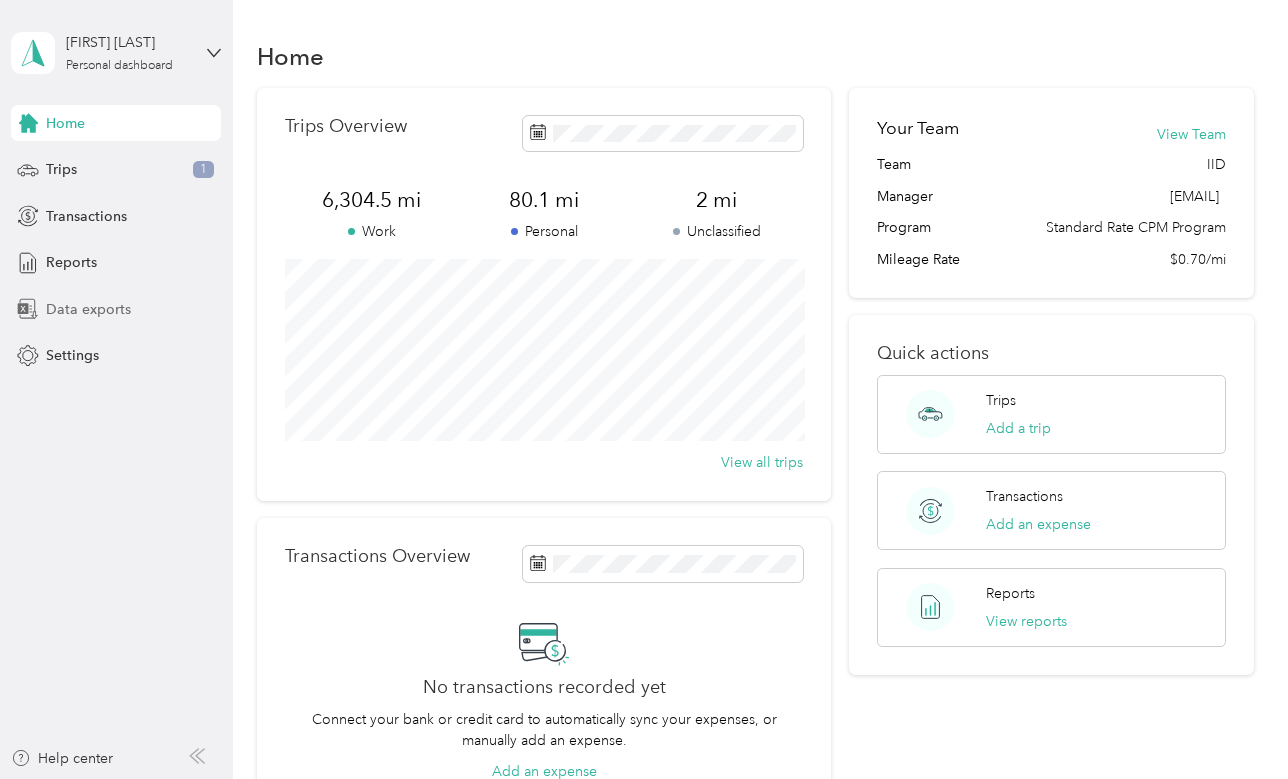 click on "Data exports" at bounding box center (88, 309) 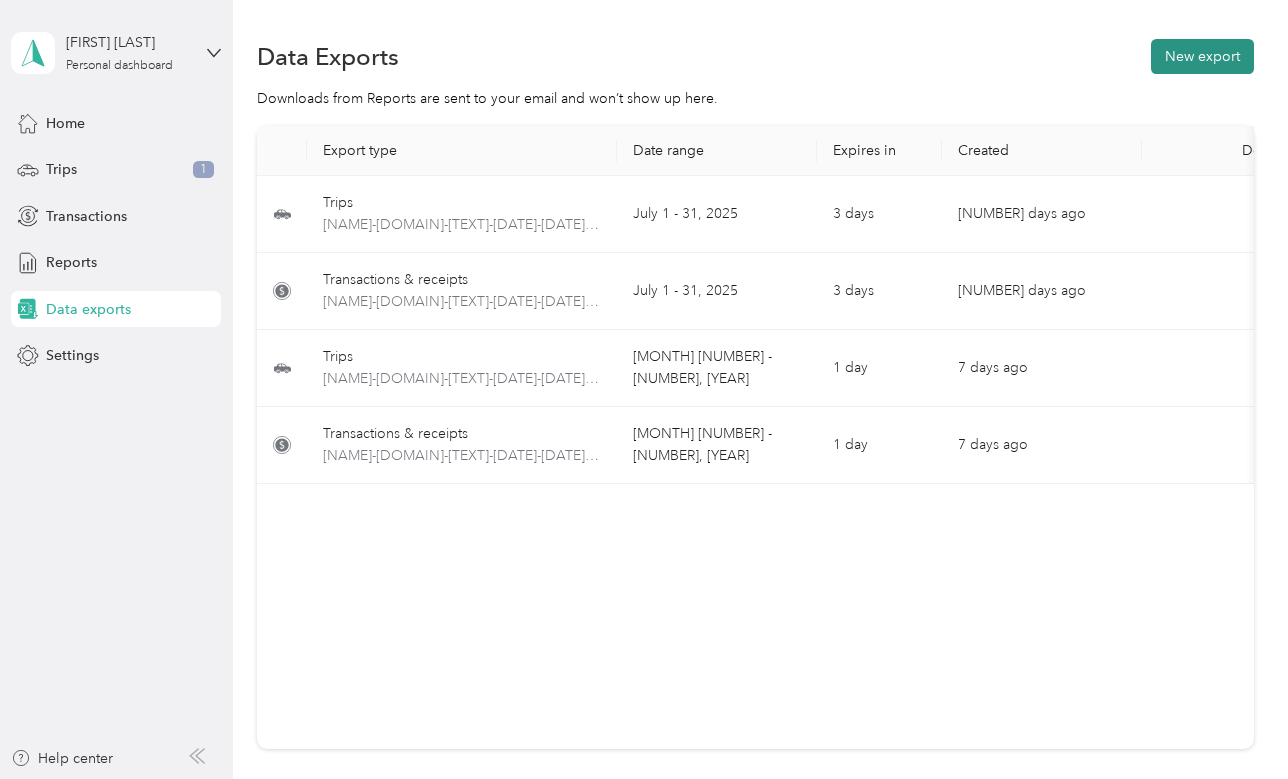 click on "New export" at bounding box center [1202, 56] 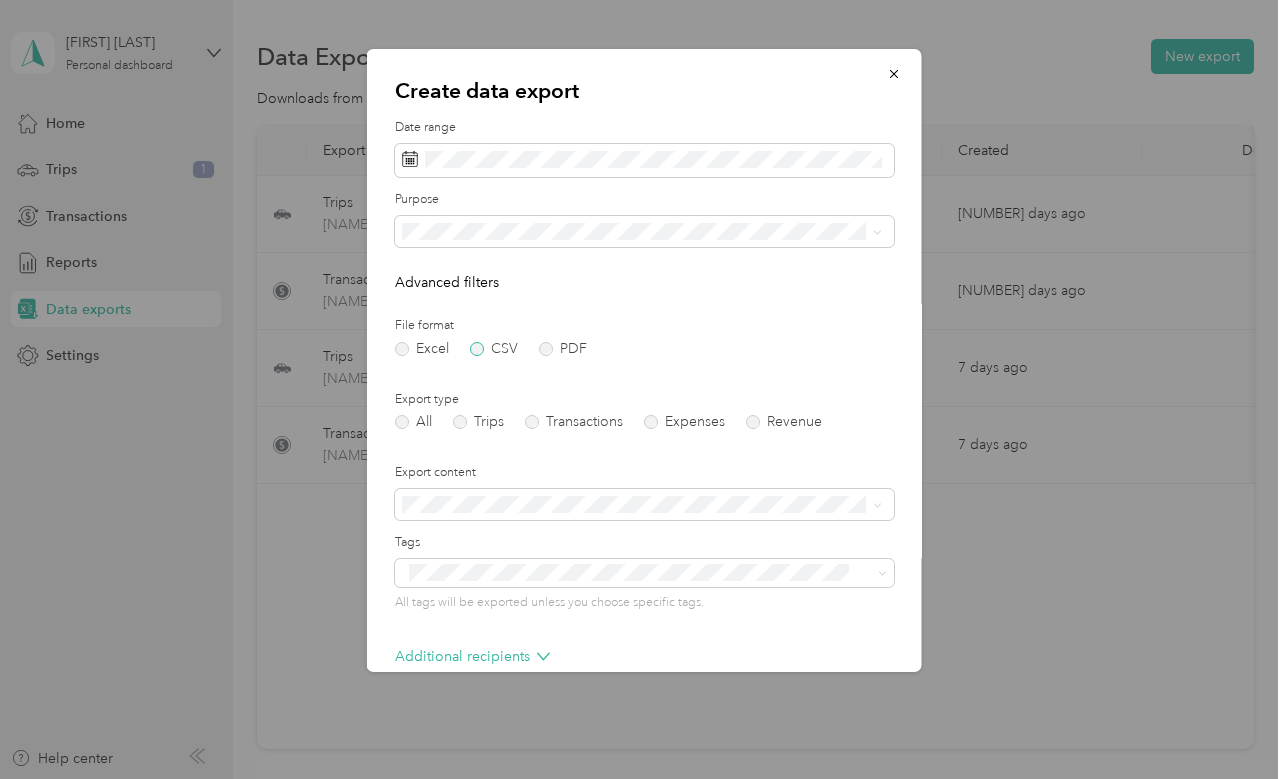 click on "CSV" at bounding box center [494, 349] 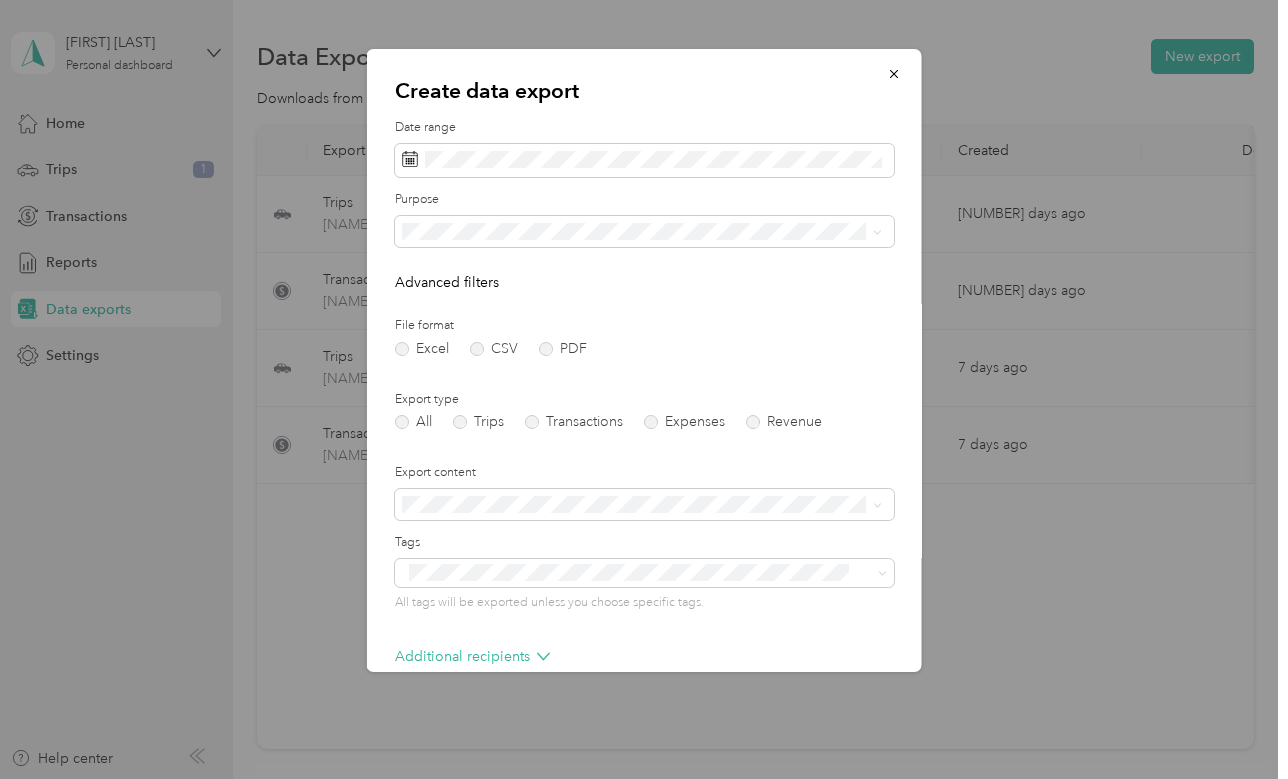 scroll, scrollTop: 101, scrollLeft: 0, axis: vertical 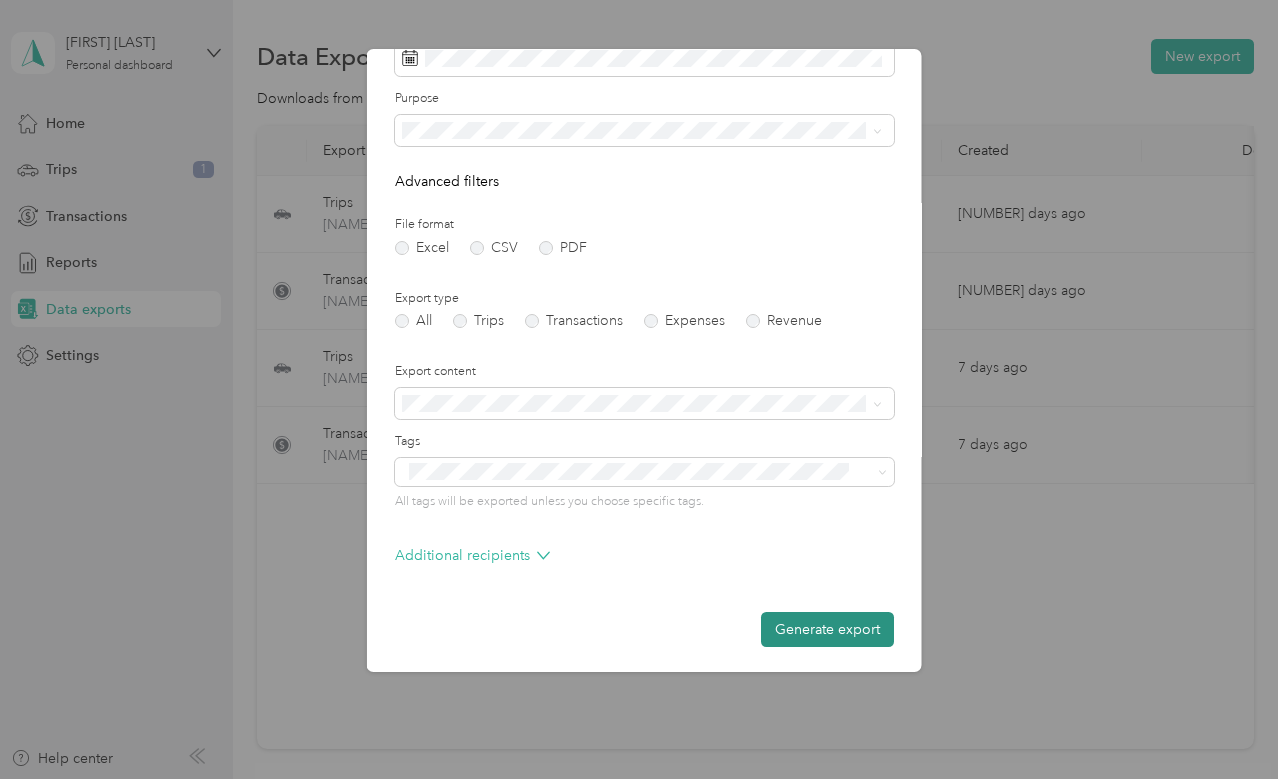 click on "Generate export" at bounding box center (827, 629) 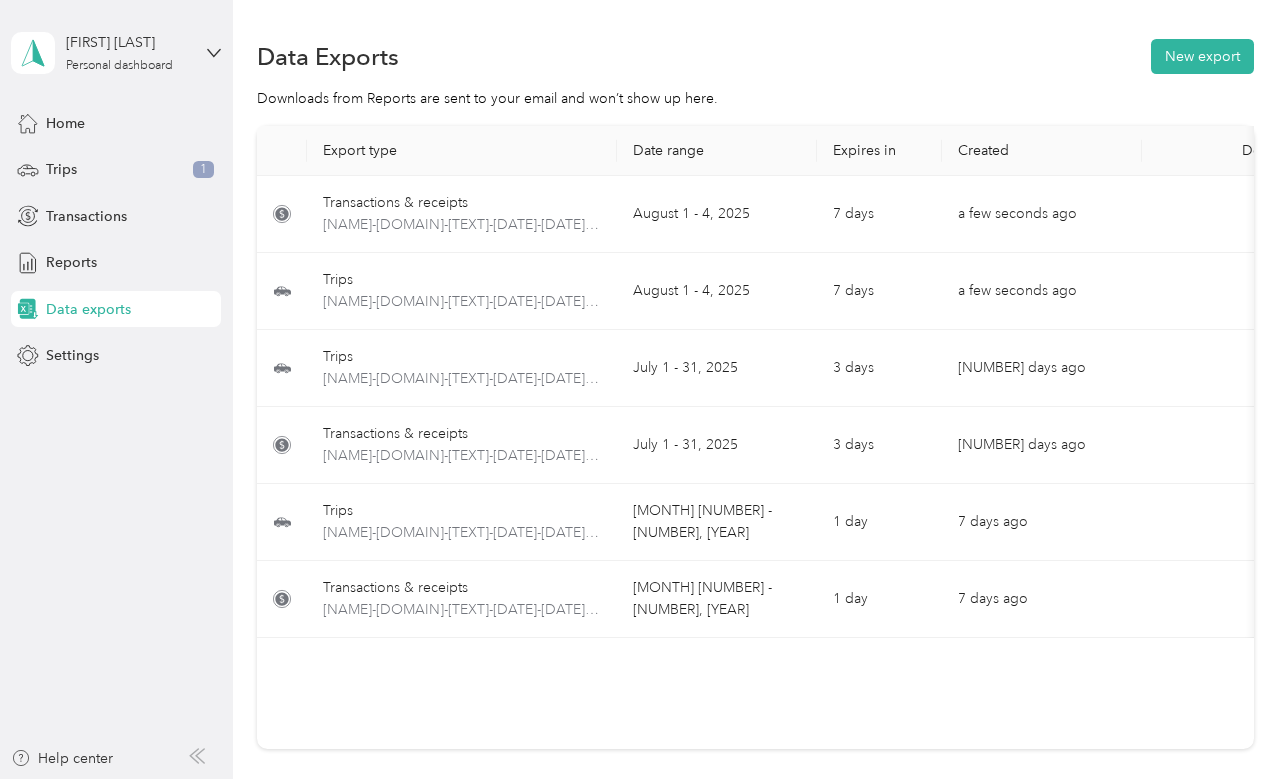 scroll, scrollTop: 0, scrollLeft: 84, axis: horizontal 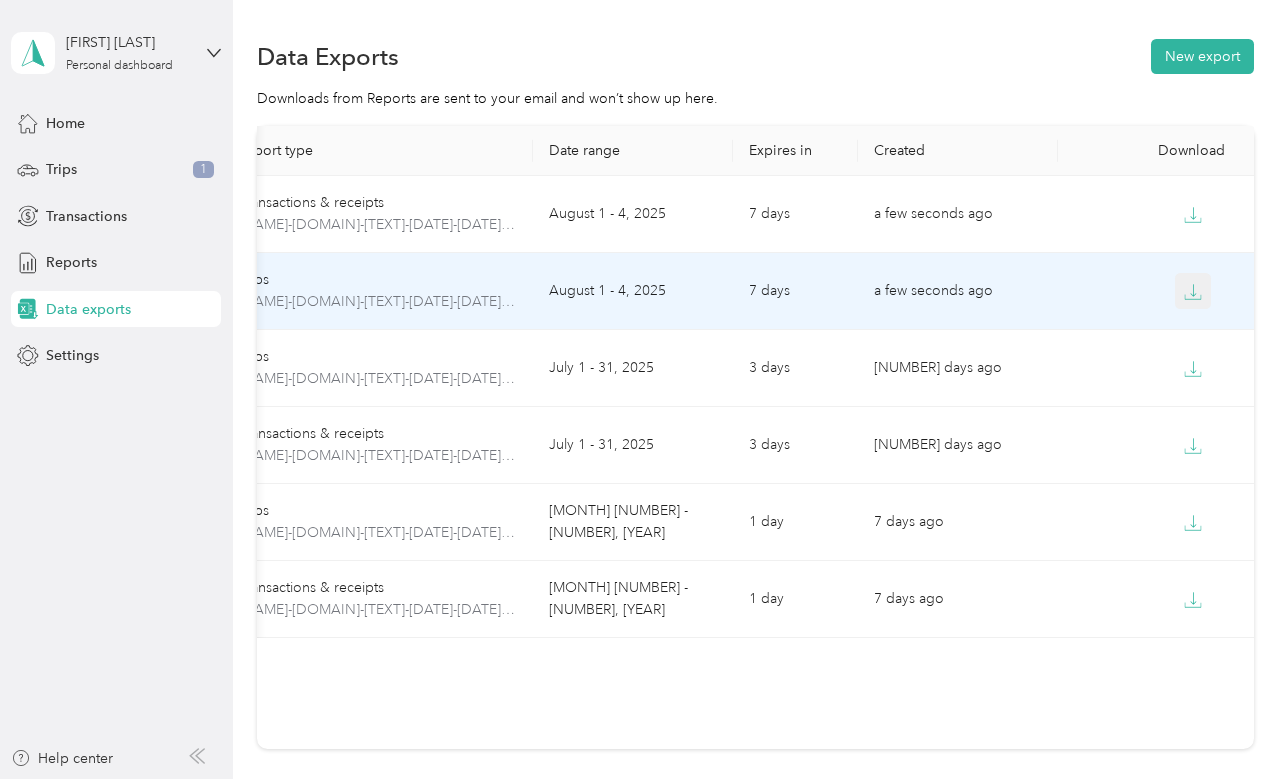 click at bounding box center [1193, 291] 